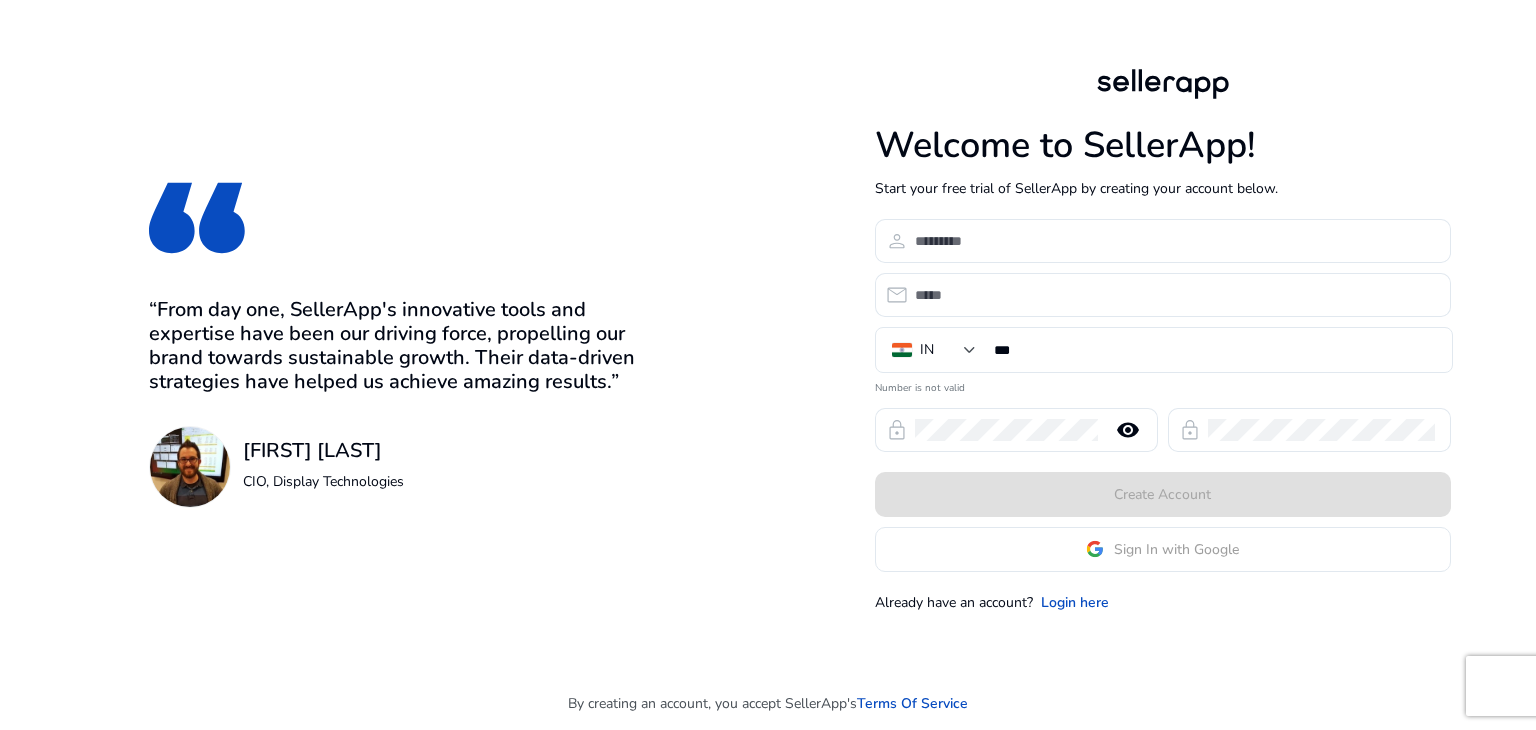 scroll, scrollTop: 0, scrollLeft: 0, axis: both 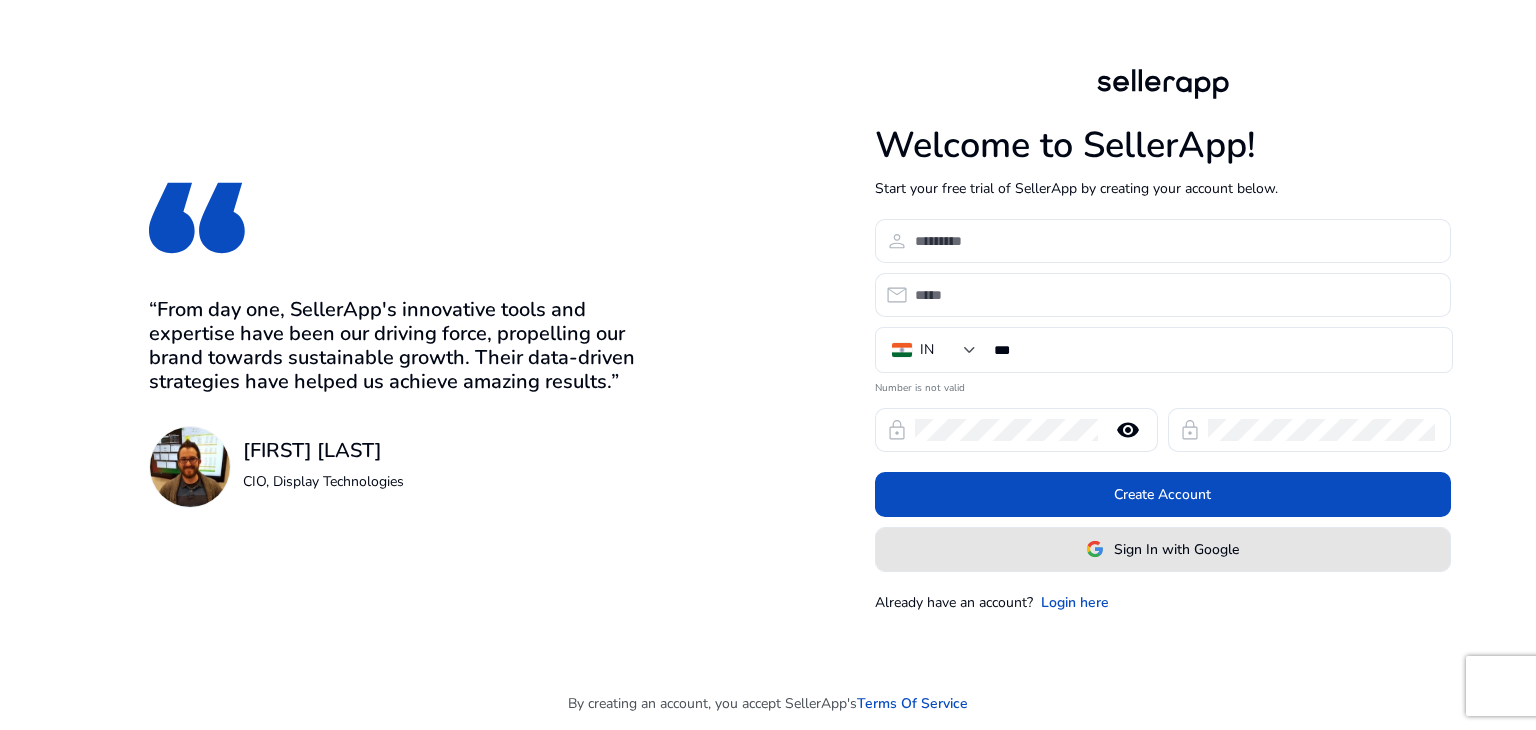 click on "Sign In with Google" 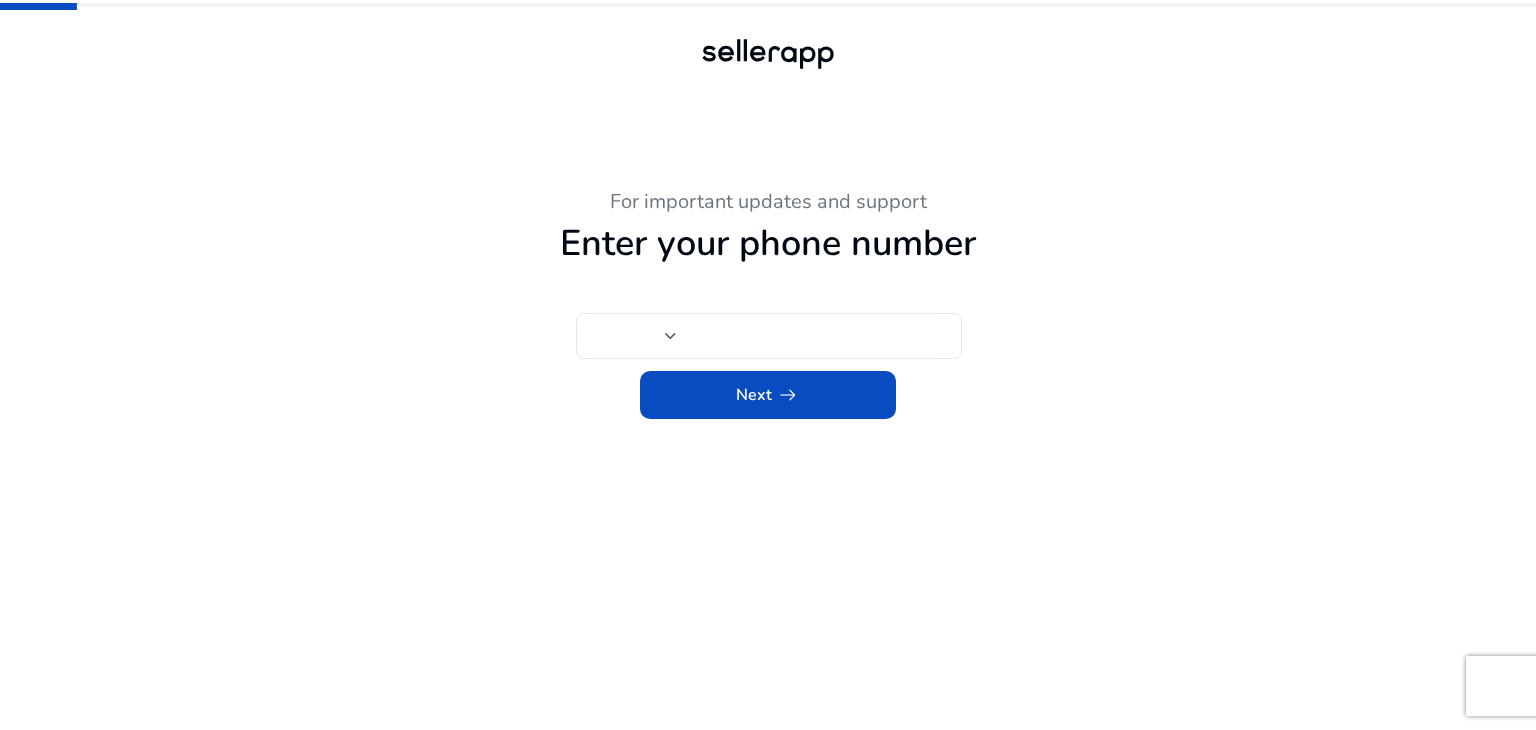 type on "***" 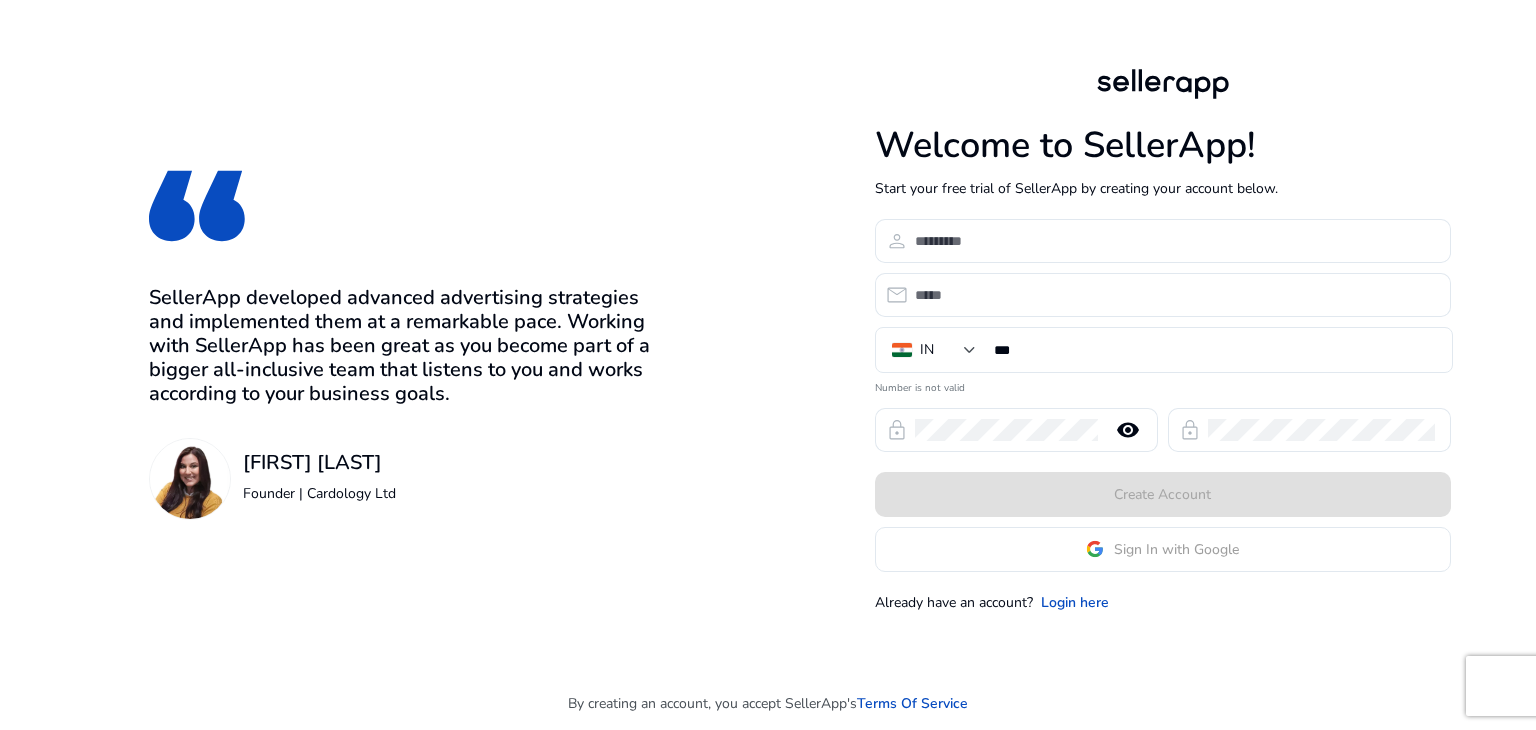 scroll, scrollTop: 0, scrollLeft: 0, axis: both 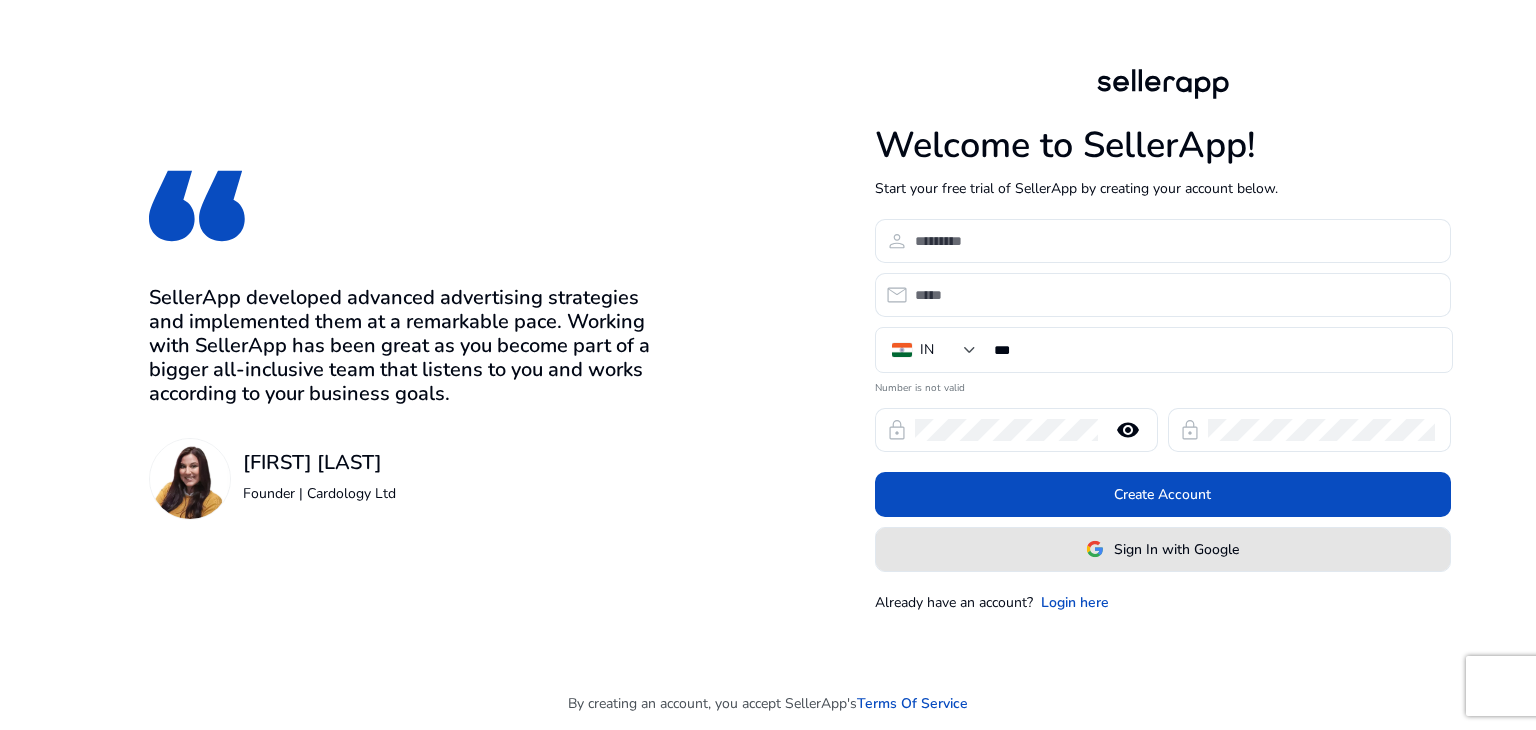 click on "Sign In with Google" 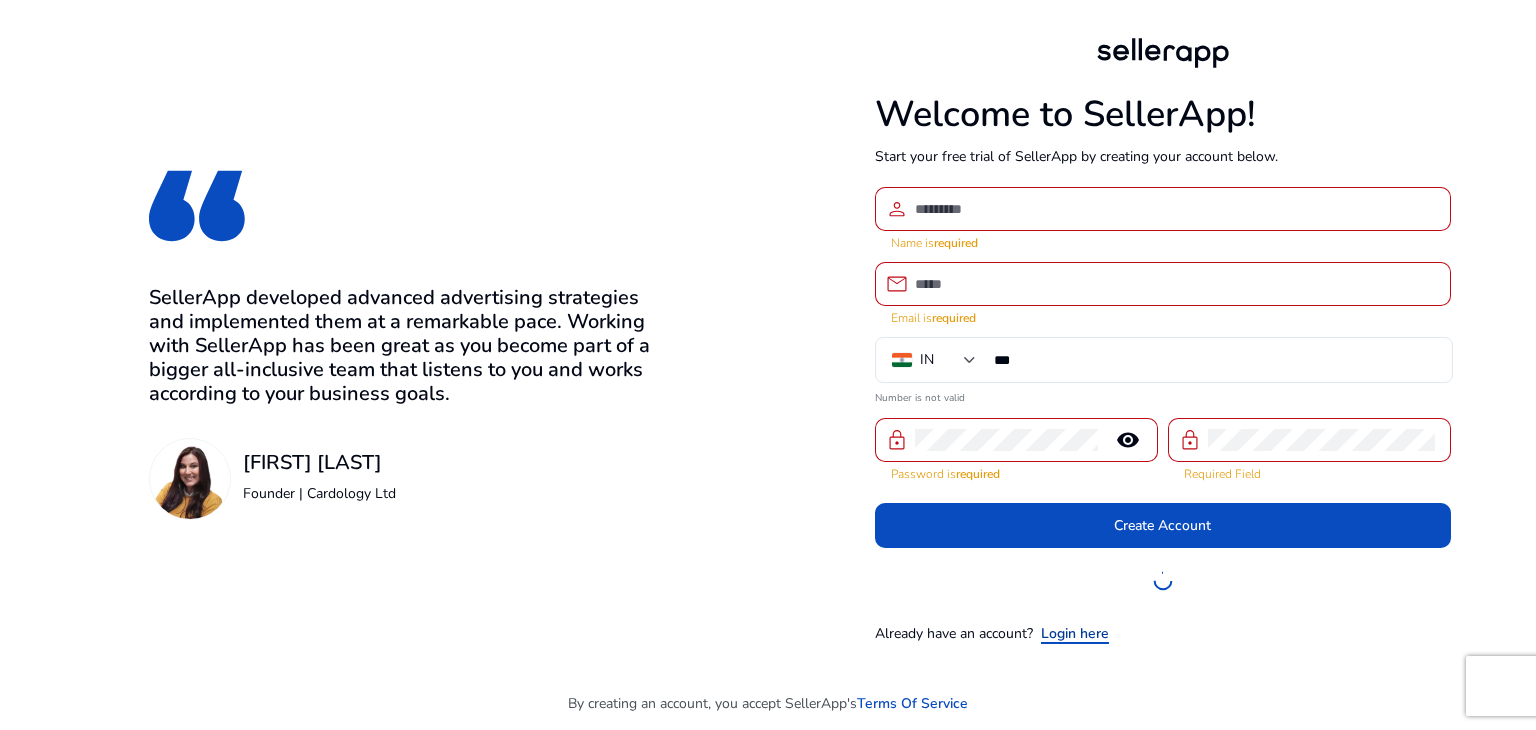 click on "Login here" 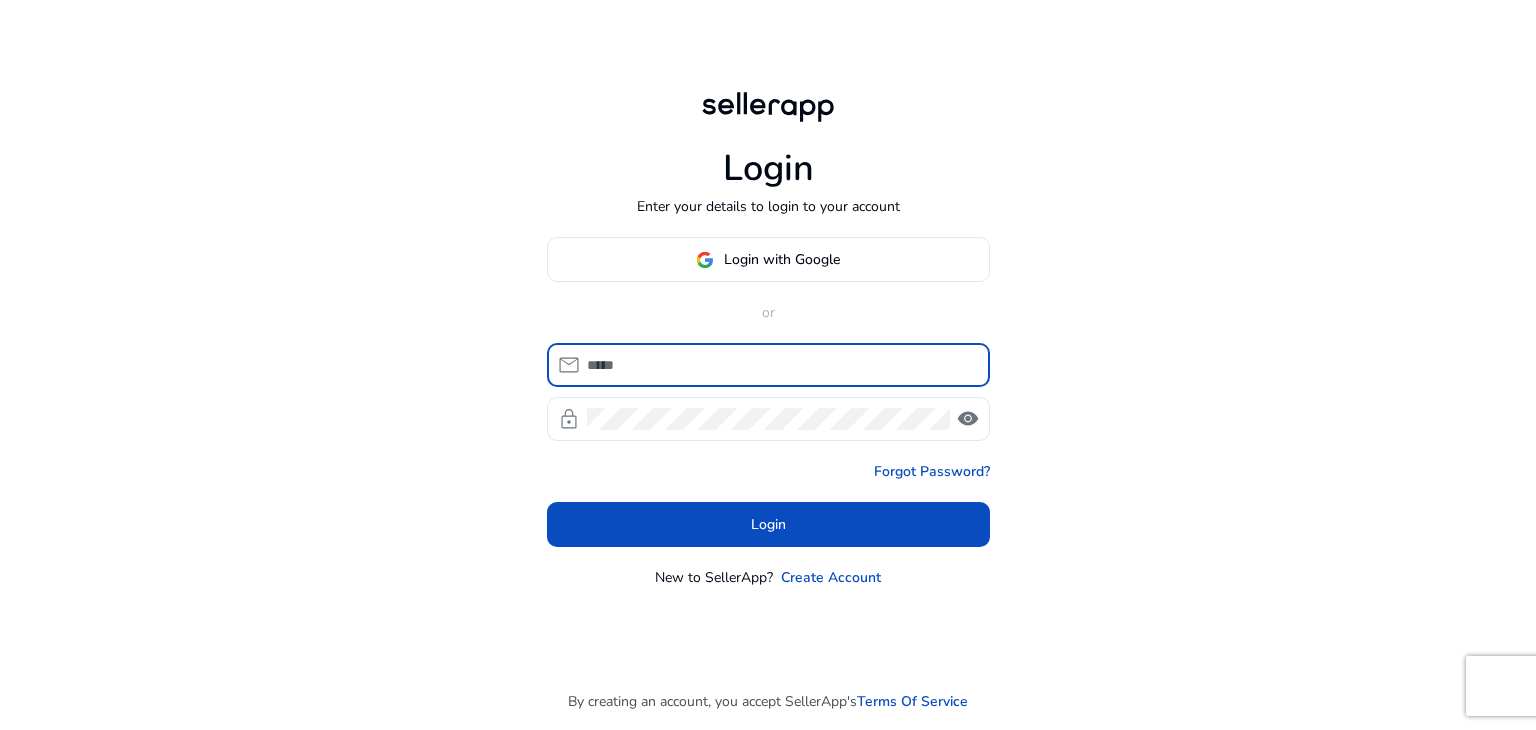 click at bounding box center (780, 365) 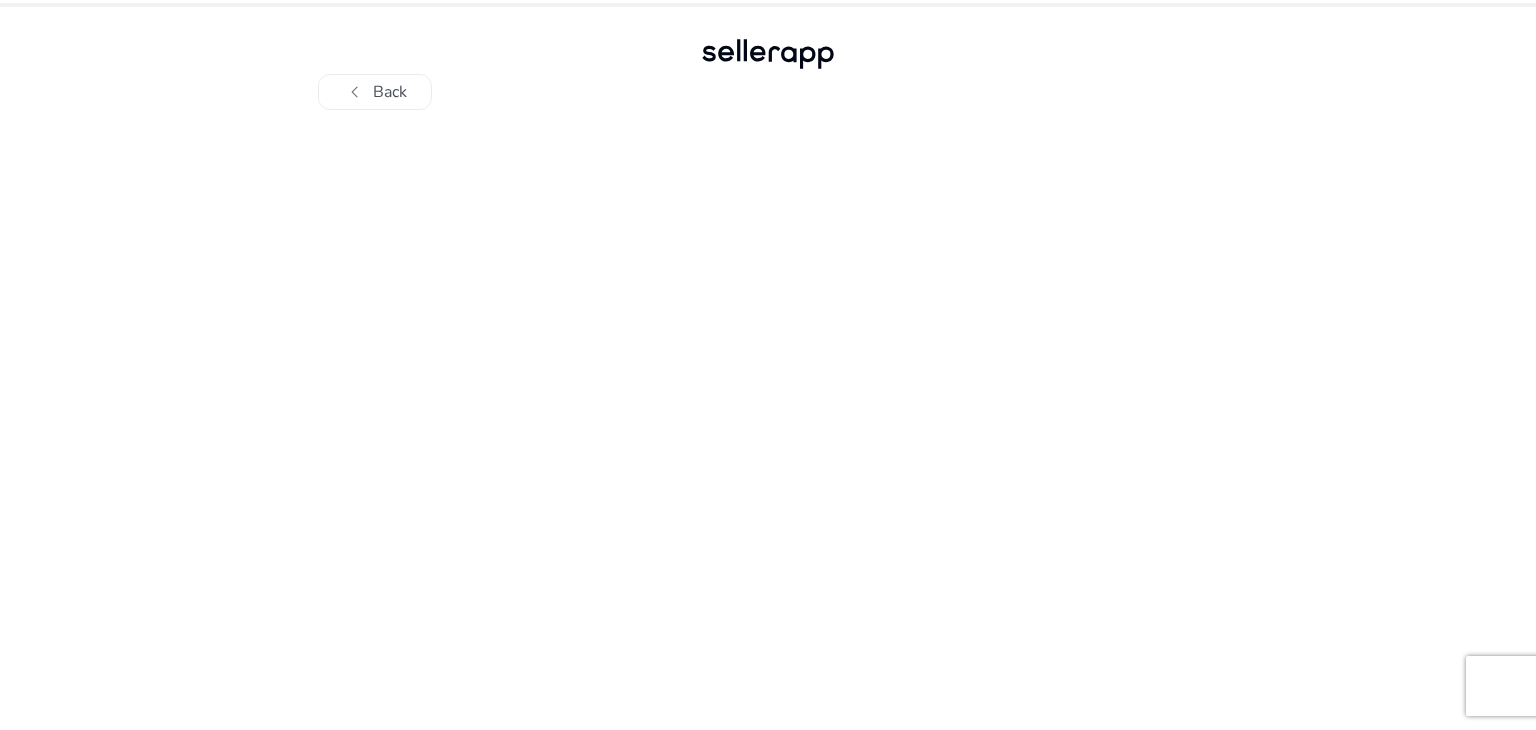 click 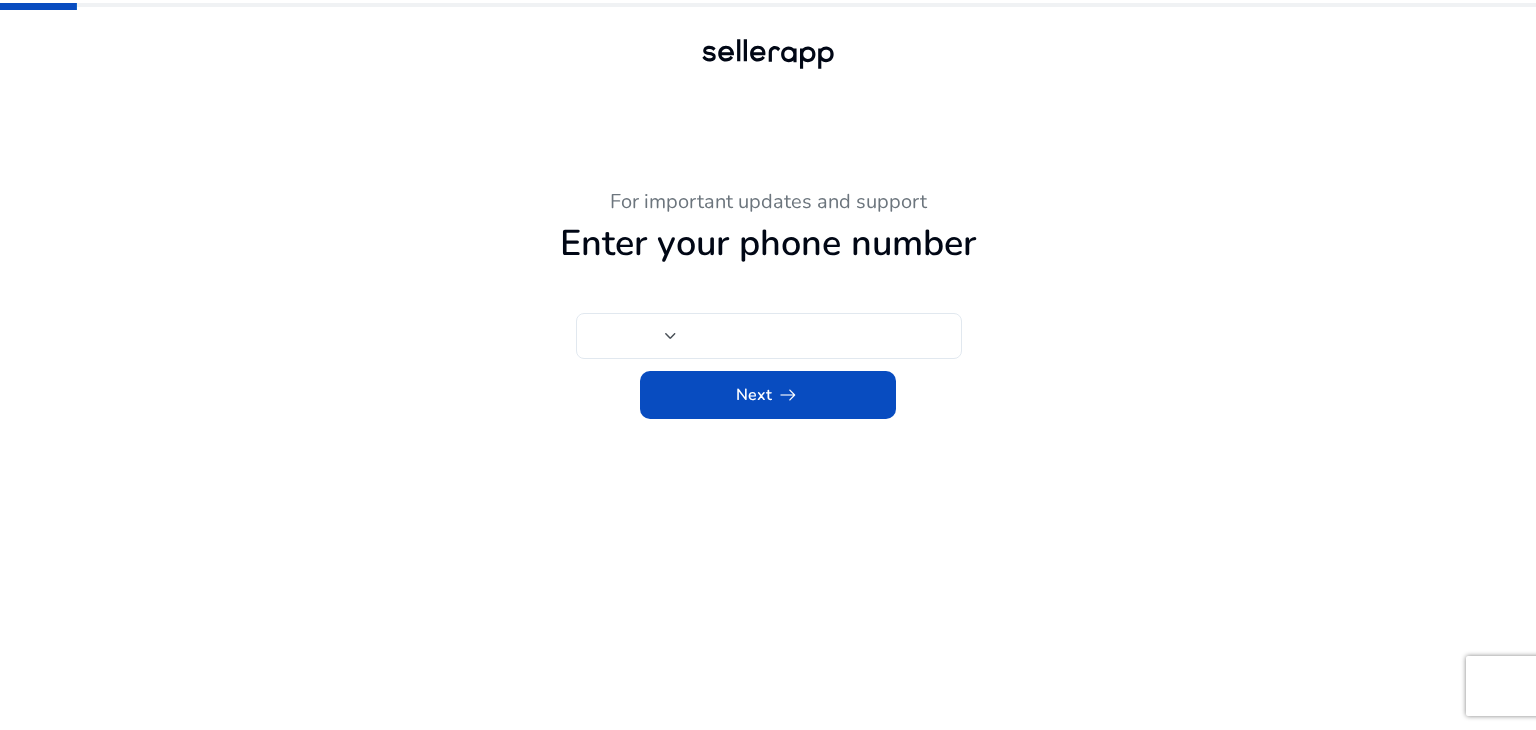 type on "***" 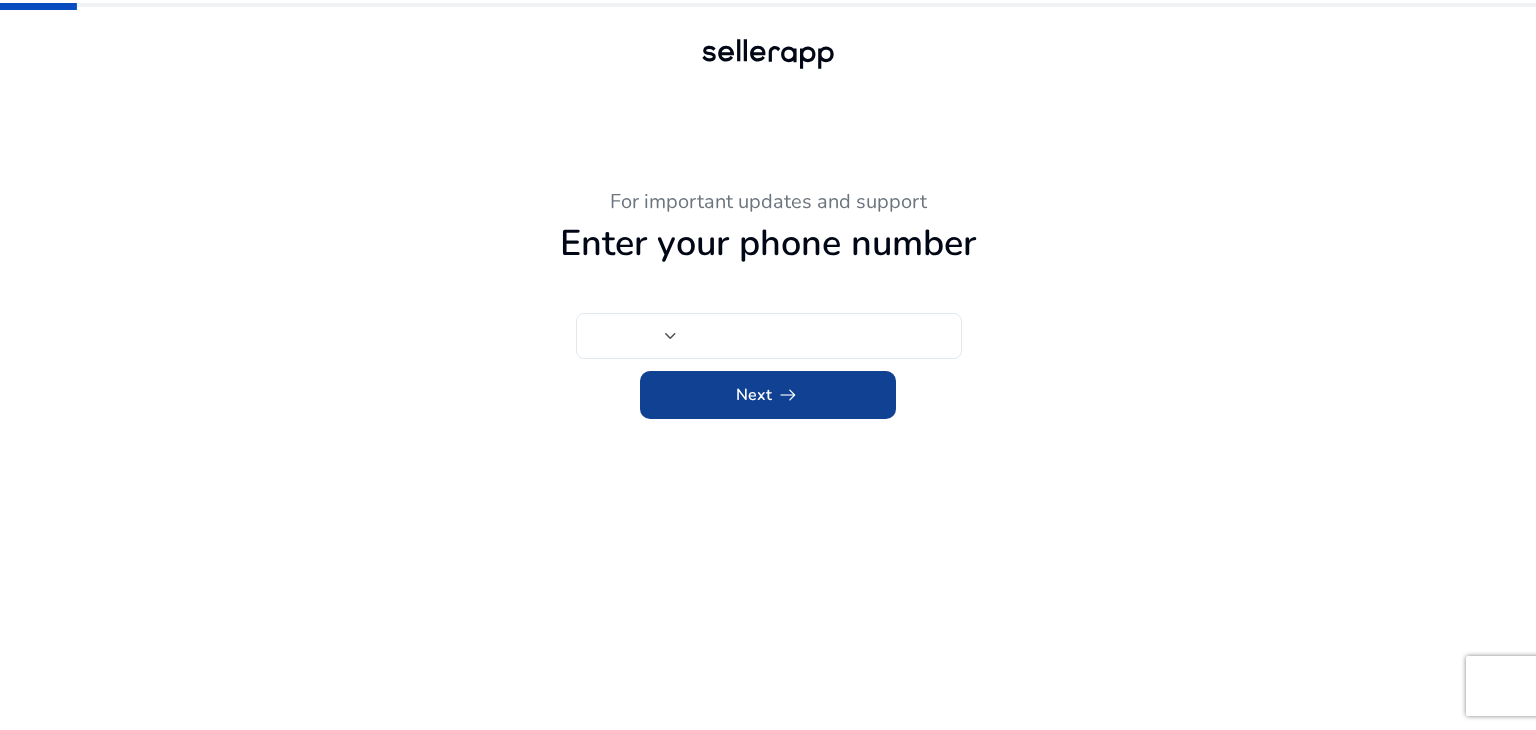 type on "***" 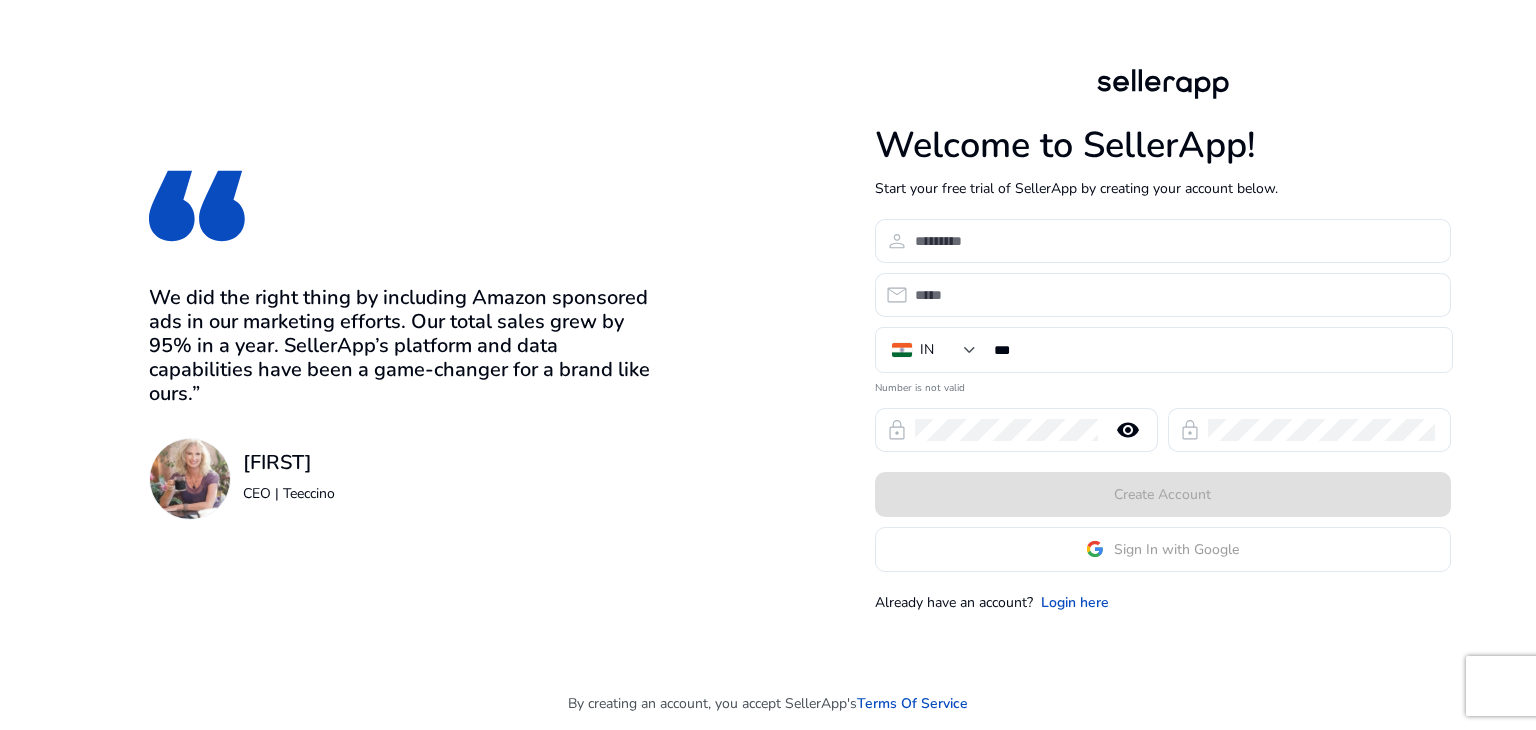scroll, scrollTop: 0, scrollLeft: 0, axis: both 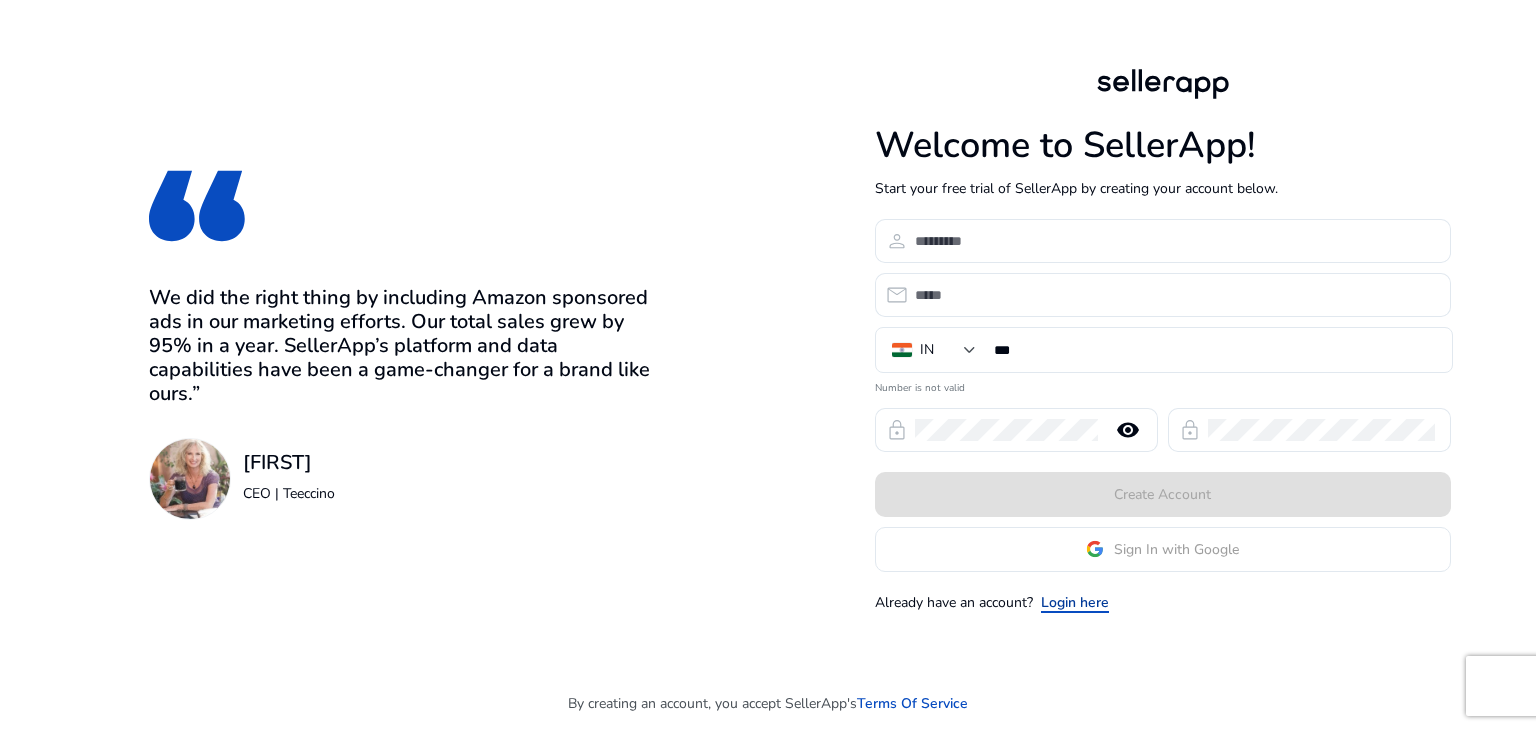 click on "Login here" 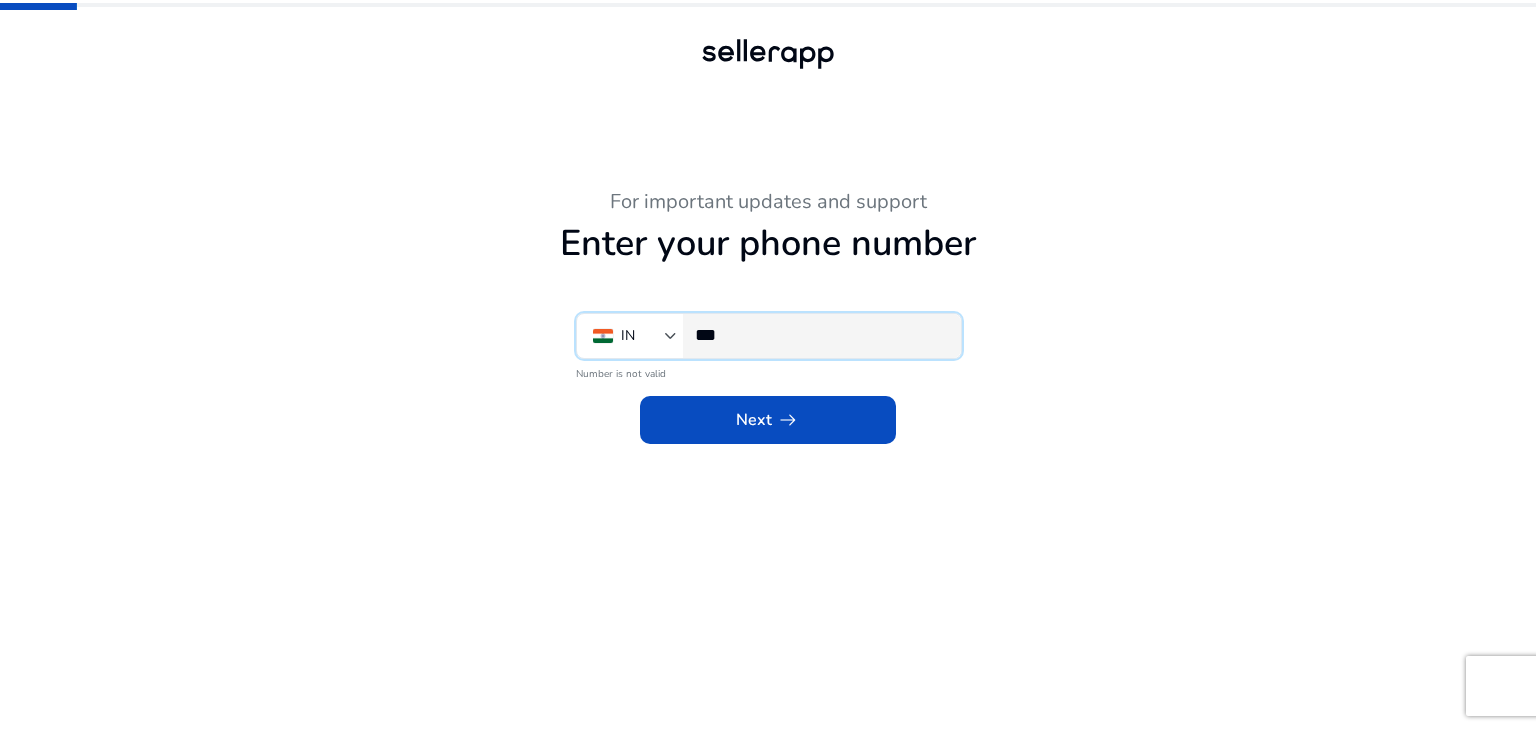 click on "***" at bounding box center [820, 335] 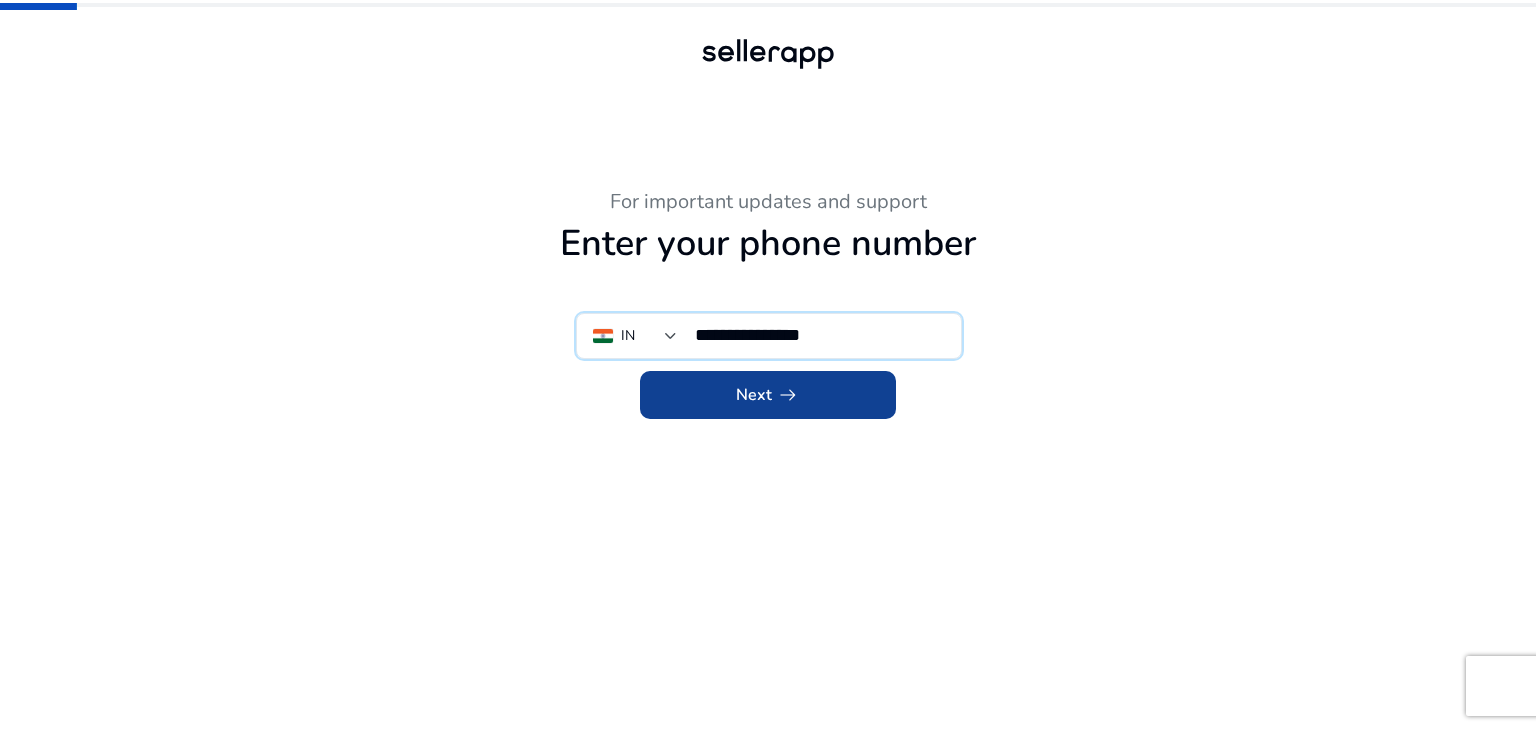type on "**********" 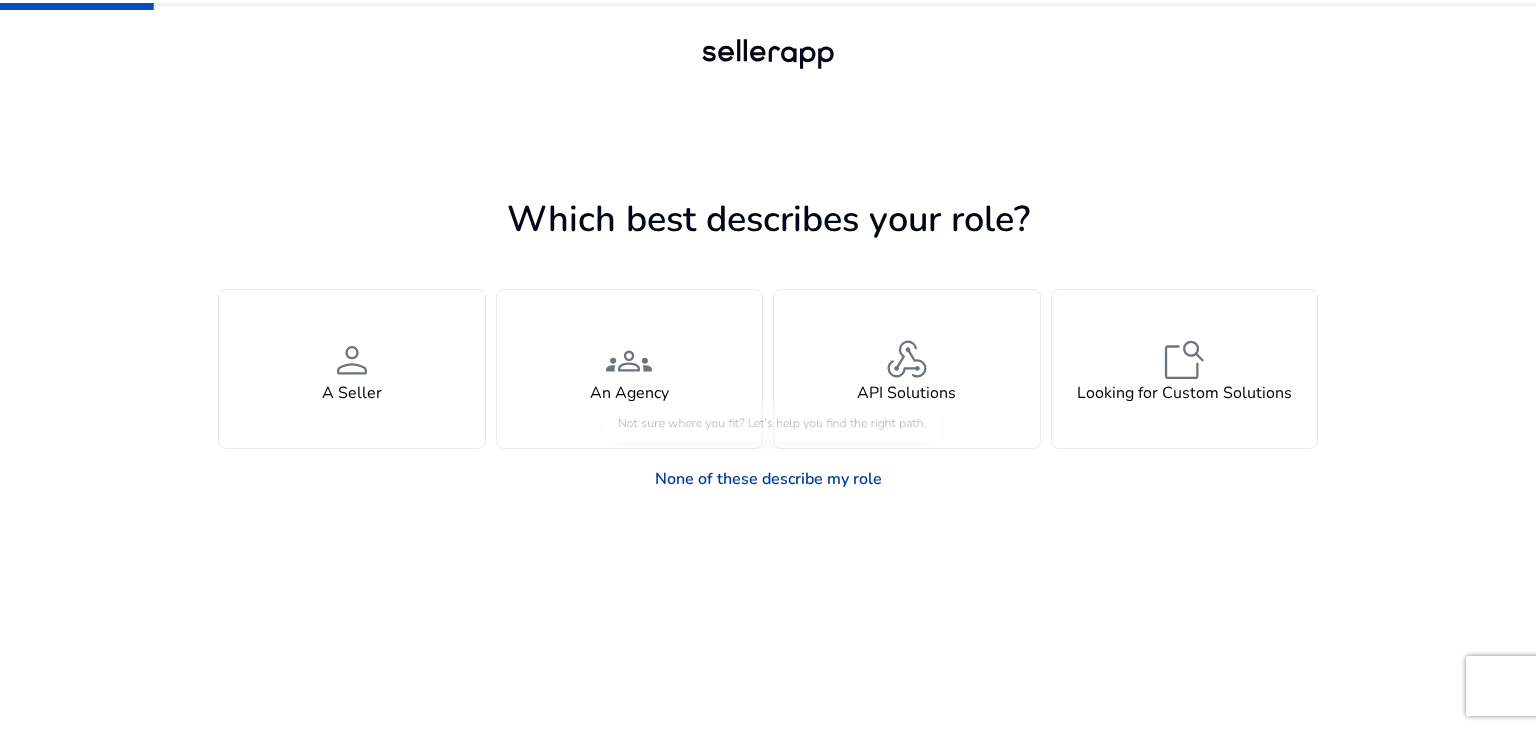 click on "None of these describe my role" 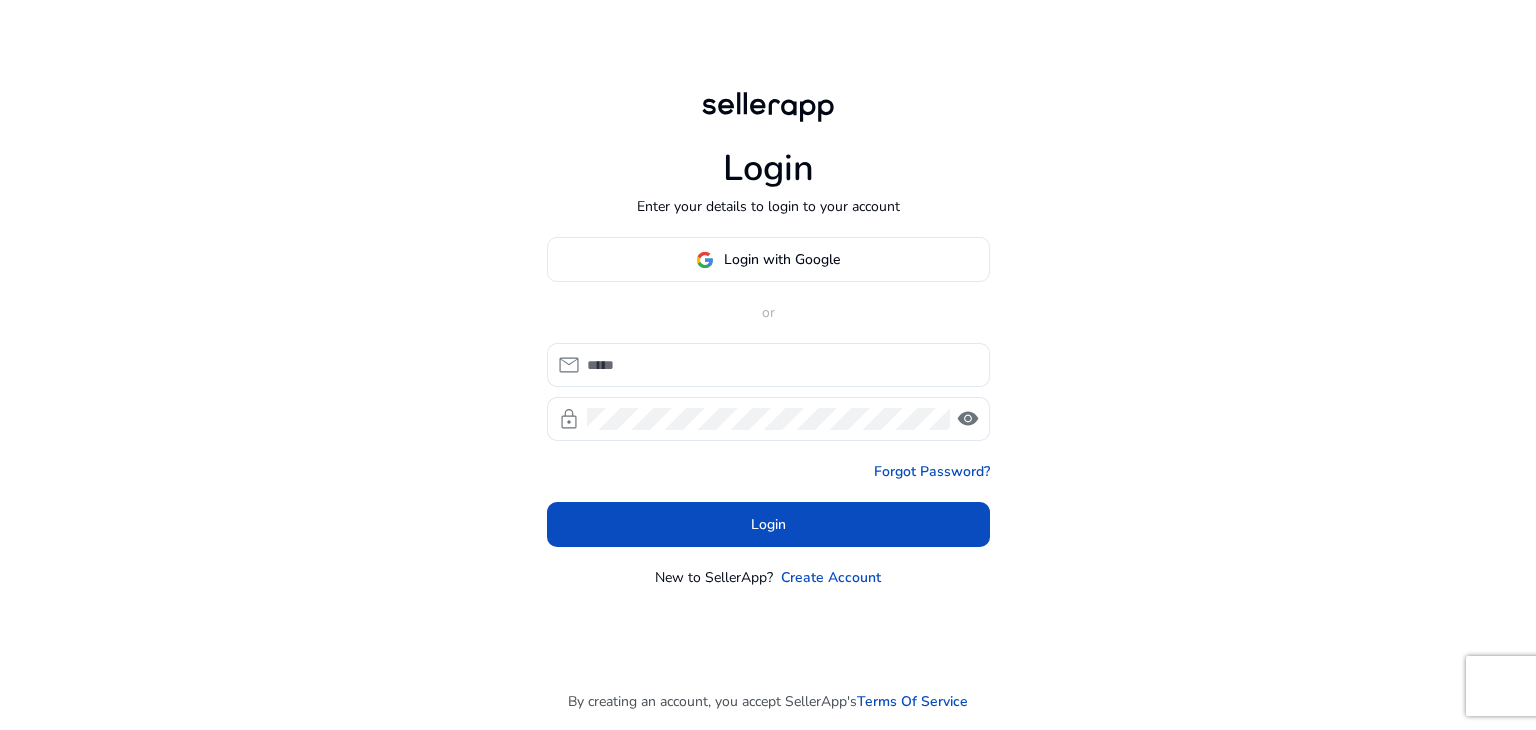 click on "Login with Google or [EMAIL] lock visibility Forgot Password? Login New to SellerApp? Create Account" 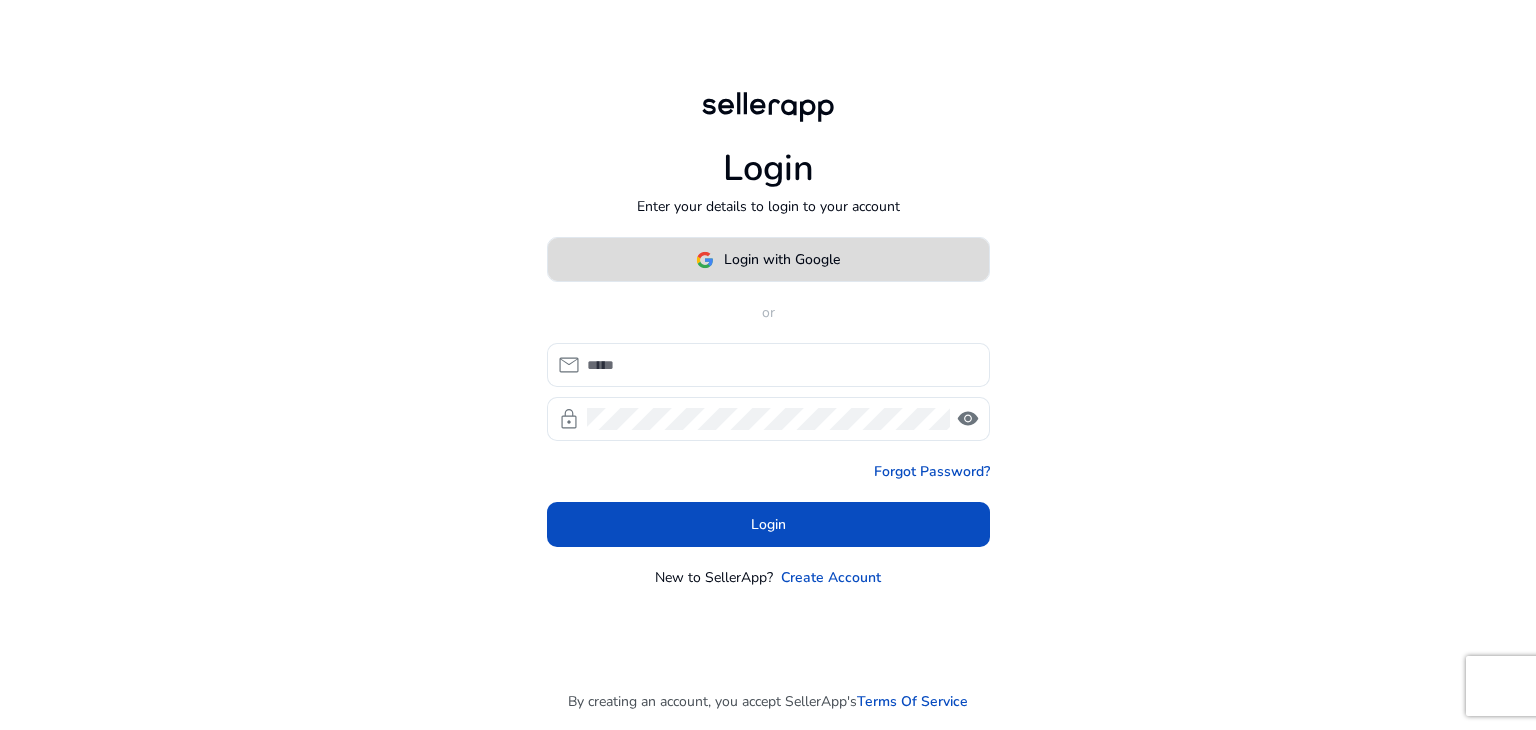 click 